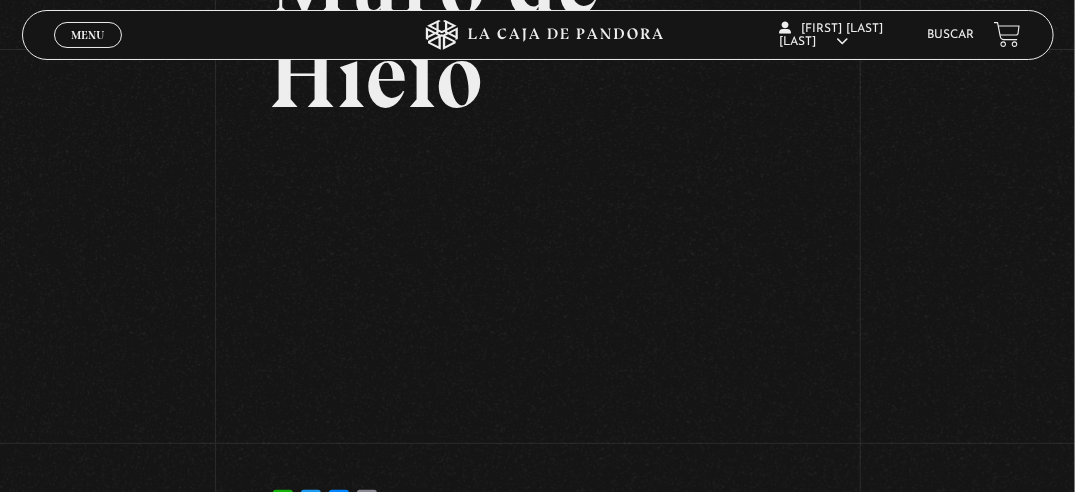 scroll, scrollTop: 200, scrollLeft: 0, axis: vertical 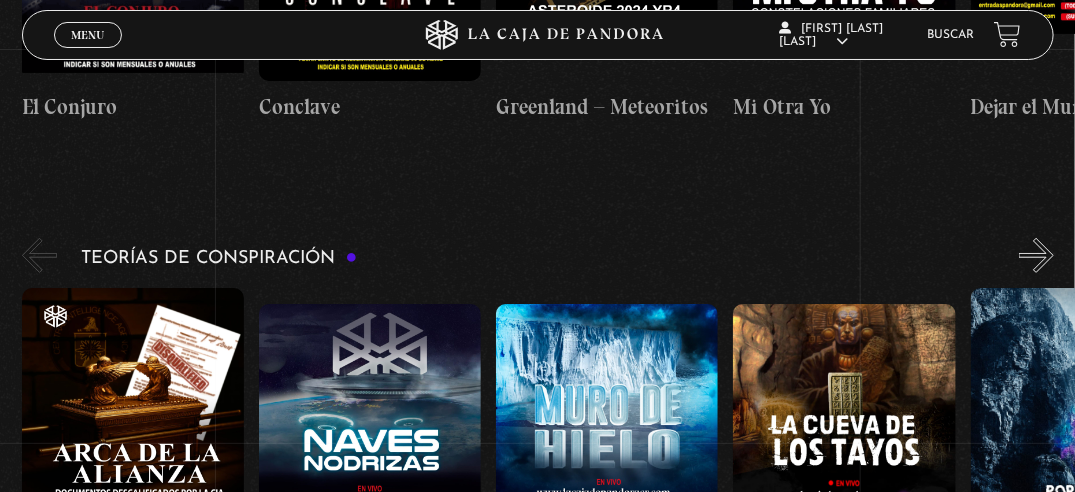 click at bounding box center [844, 439] 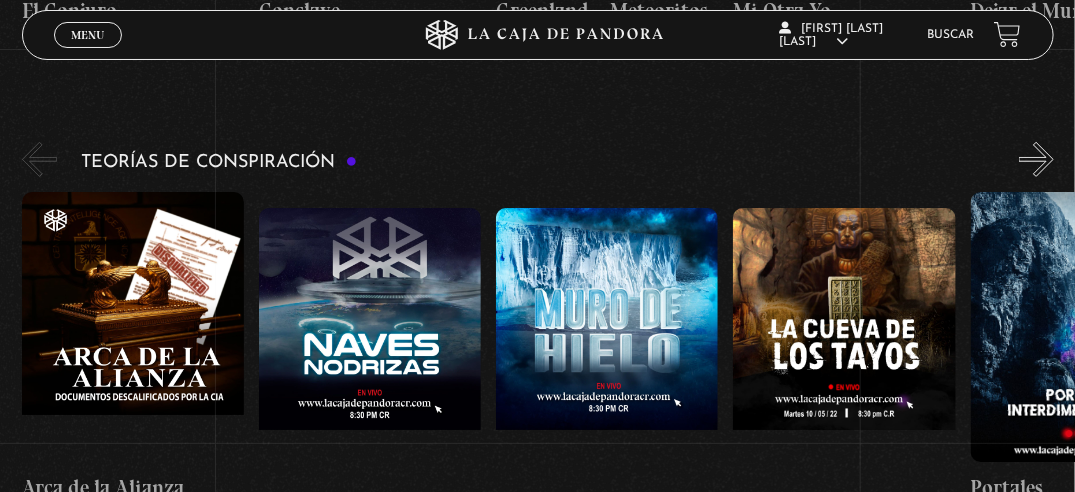 scroll, scrollTop: 2700, scrollLeft: 0, axis: vertical 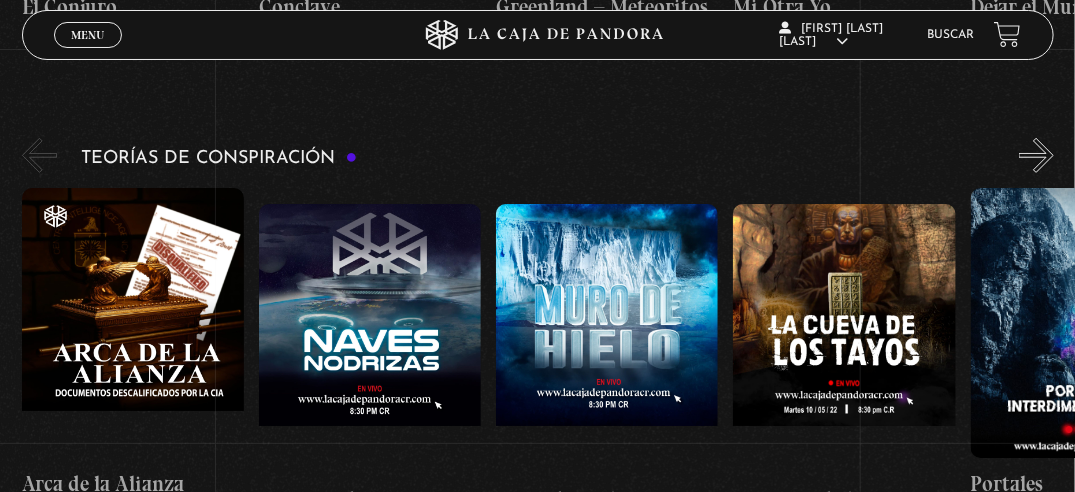 click at bounding box center (844, 339) 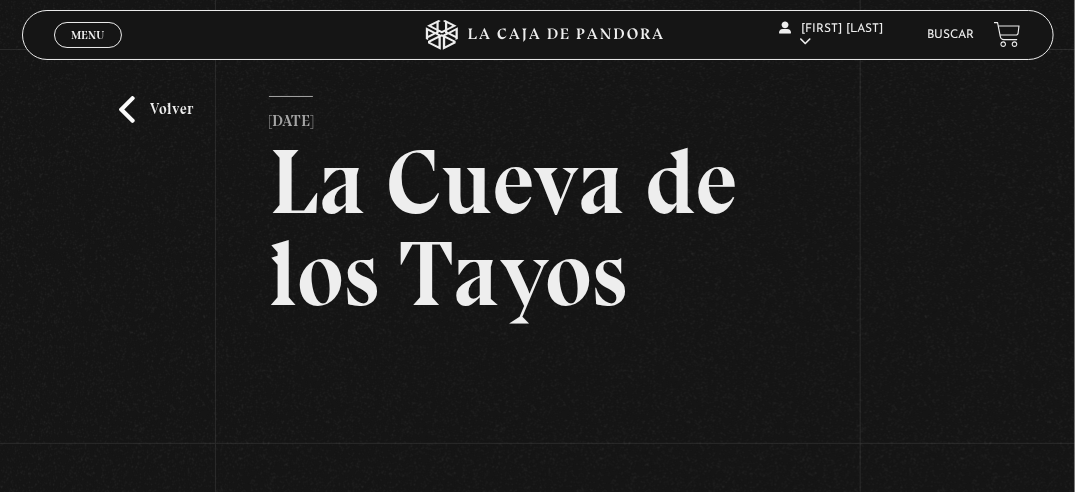 scroll, scrollTop: 0, scrollLeft: 0, axis: both 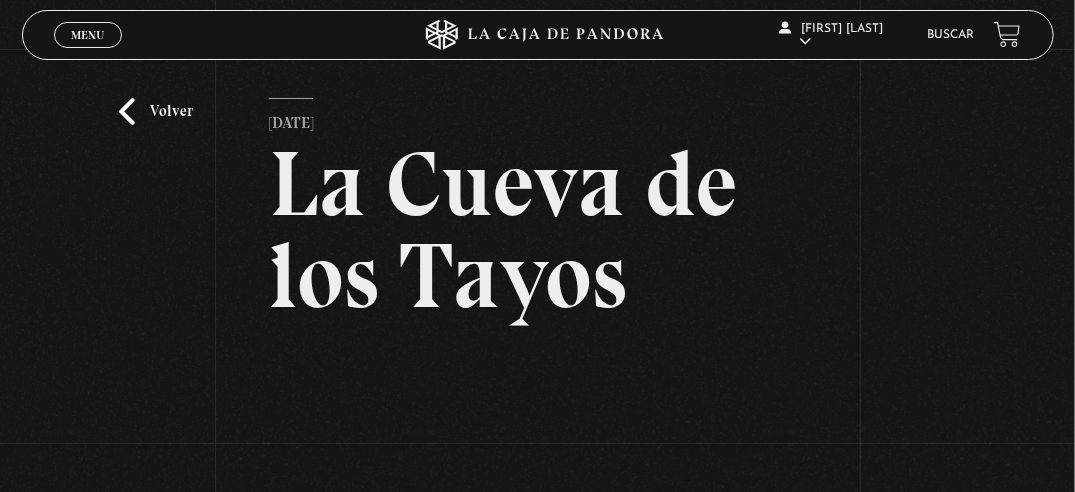 click on "Menu" at bounding box center (87, 35) 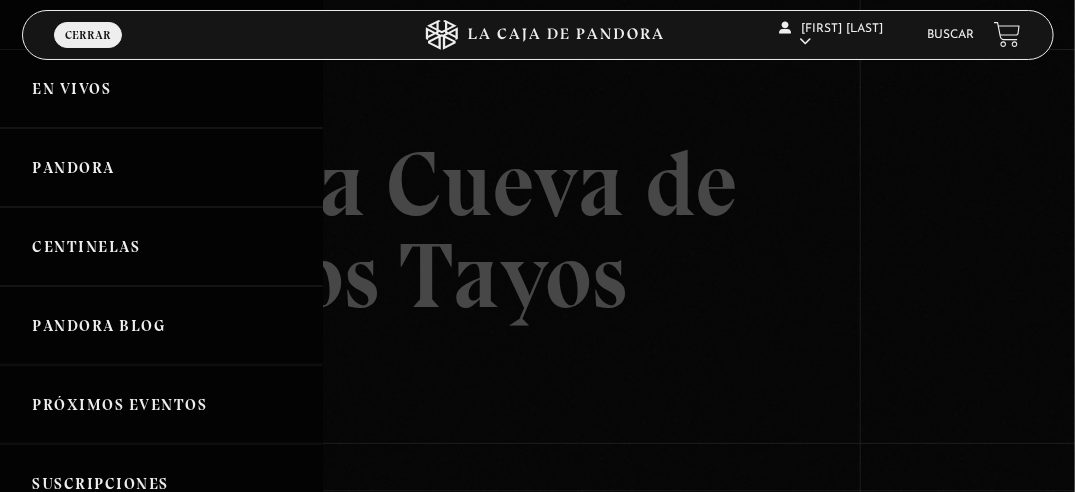 click on "Centinelas" at bounding box center [161, 246] 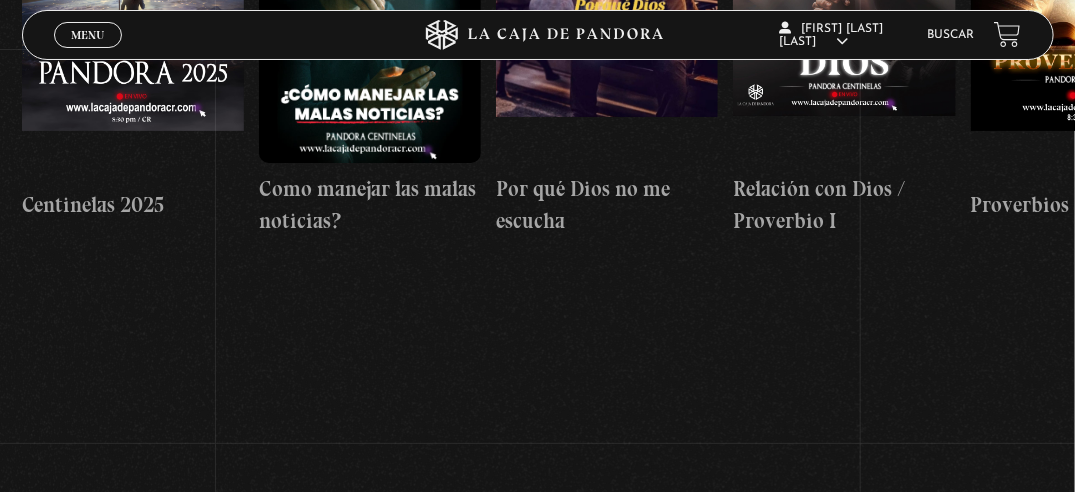 scroll, scrollTop: 500, scrollLeft: 0, axis: vertical 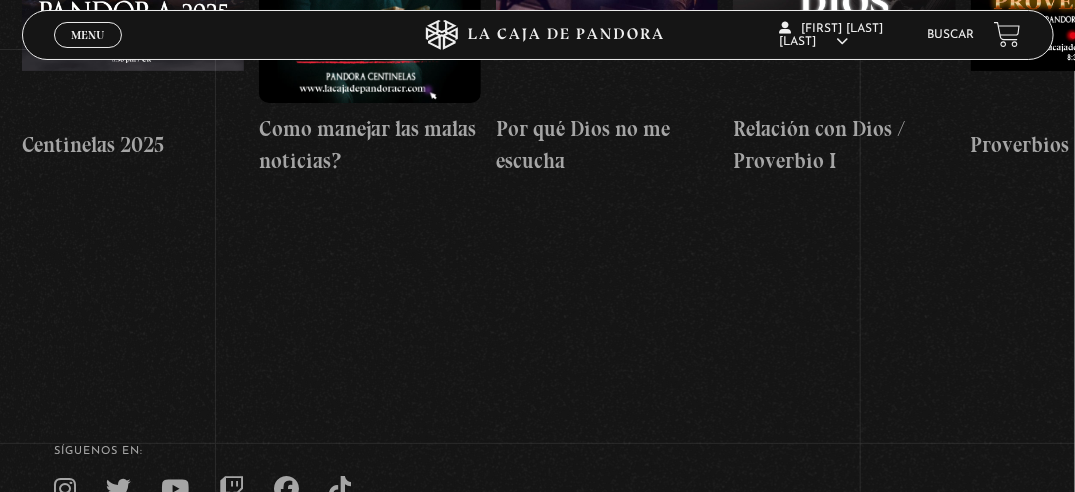 click on "Centinelas 2025" at bounding box center (133, 145) 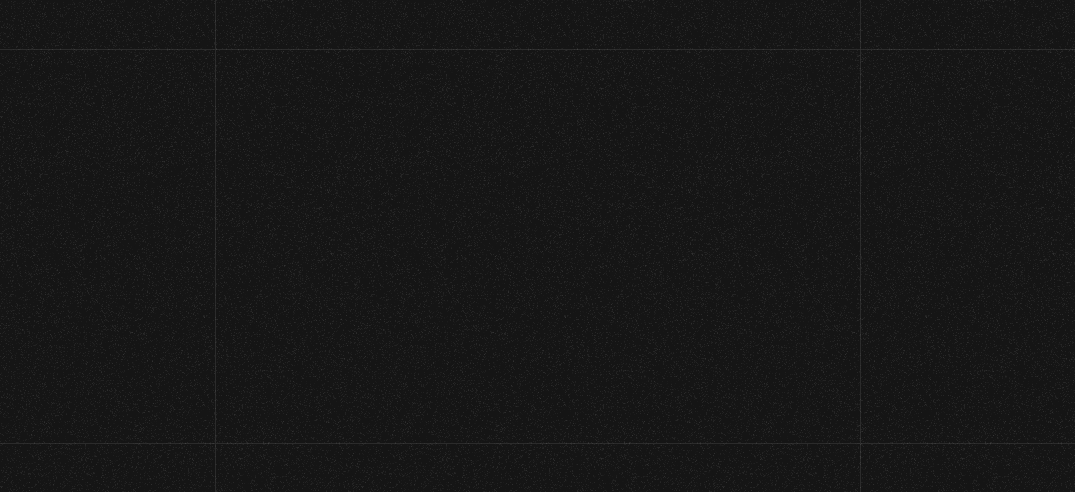 scroll, scrollTop: 0, scrollLeft: 0, axis: both 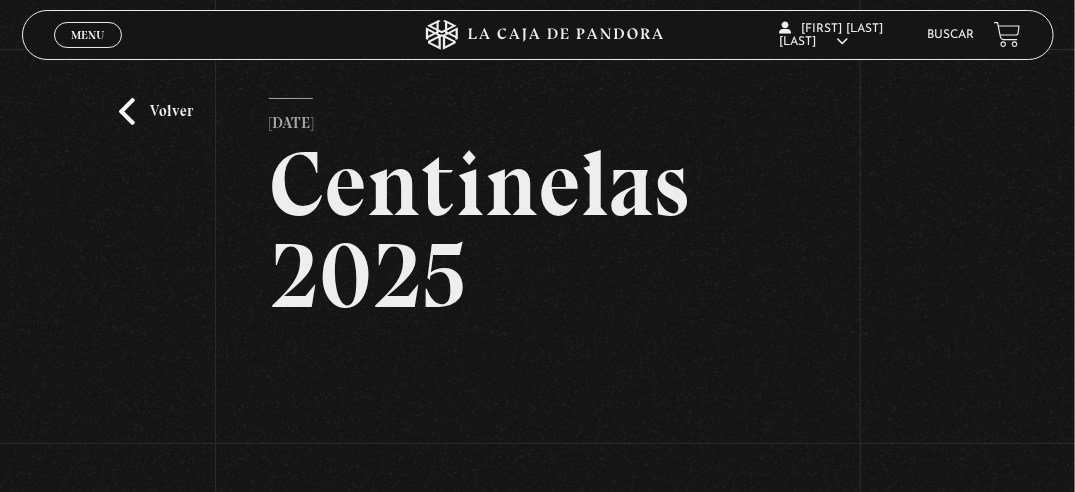 click on "Volver" at bounding box center (156, 111) 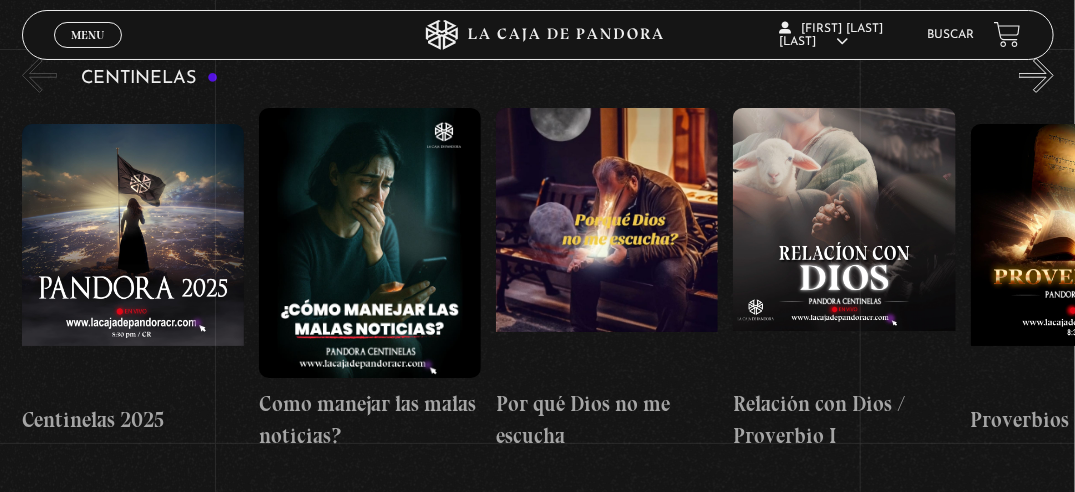 scroll, scrollTop: 100, scrollLeft: 0, axis: vertical 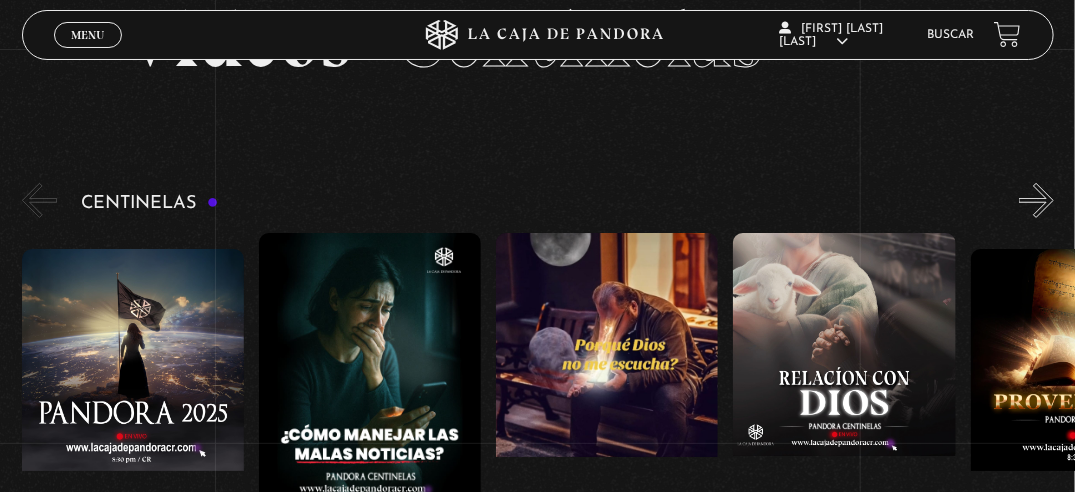 click on "»" at bounding box center (1036, 200) 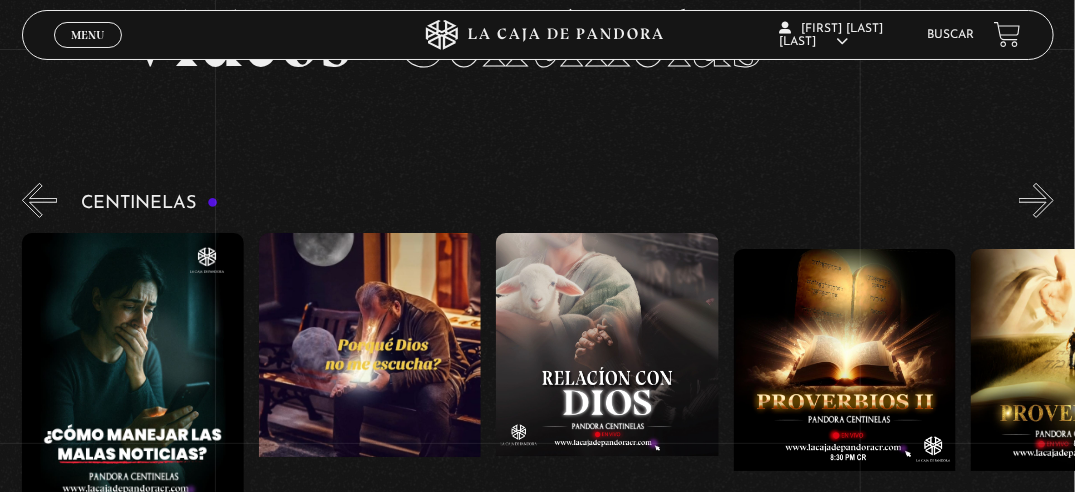 click on "»" at bounding box center (1036, 200) 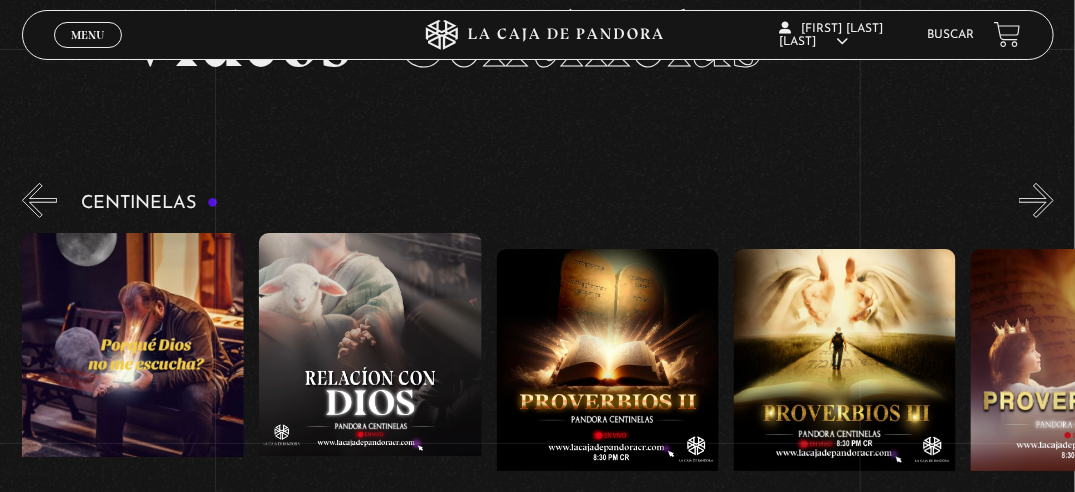 click on "»" at bounding box center (1036, 200) 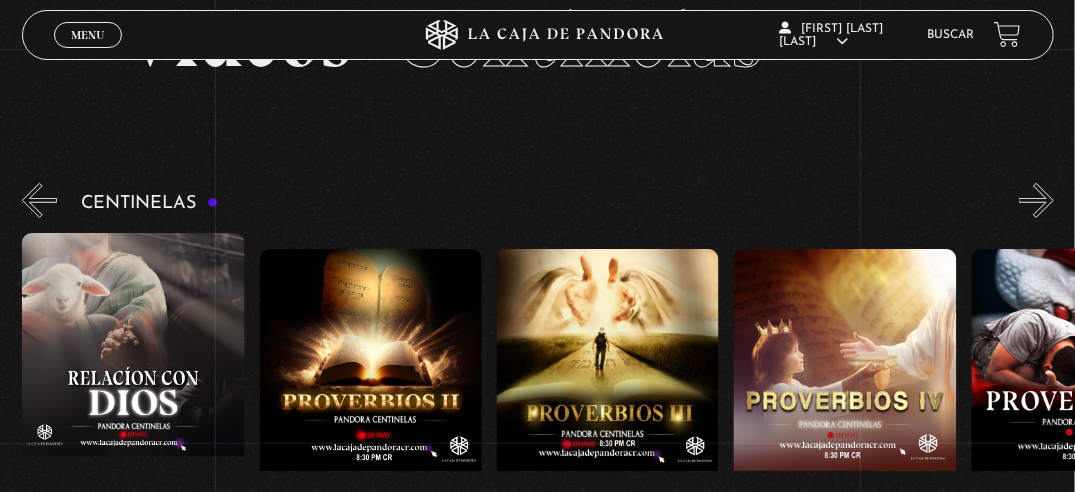 scroll, scrollTop: 0, scrollLeft: 712, axis: horizontal 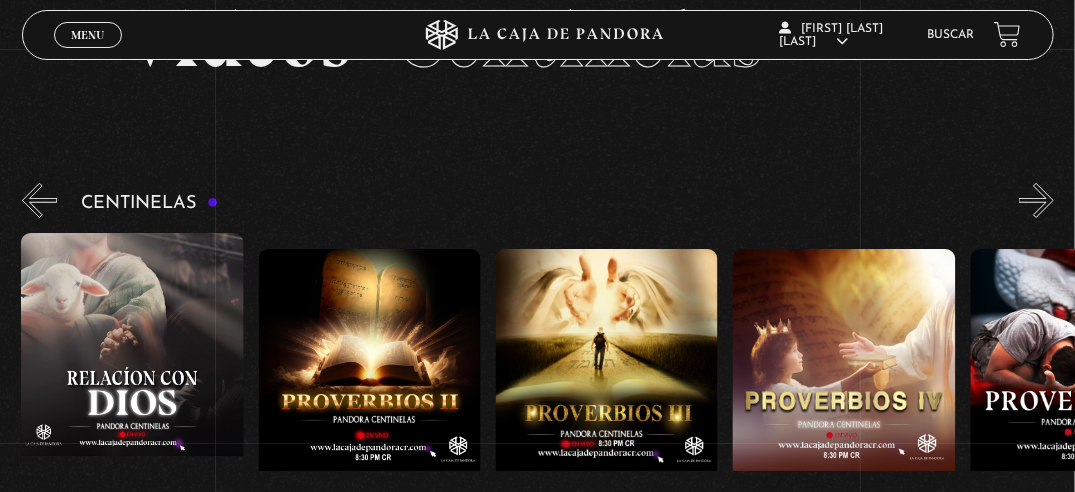 click at bounding box center (370, 384) 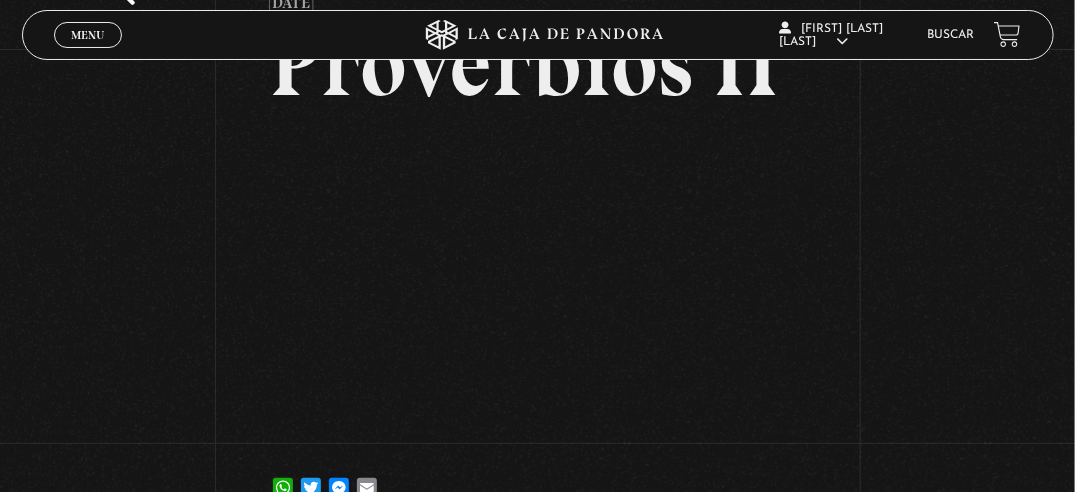 scroll, scrollTop: 100, scrollLeft: 0, axis: vertical 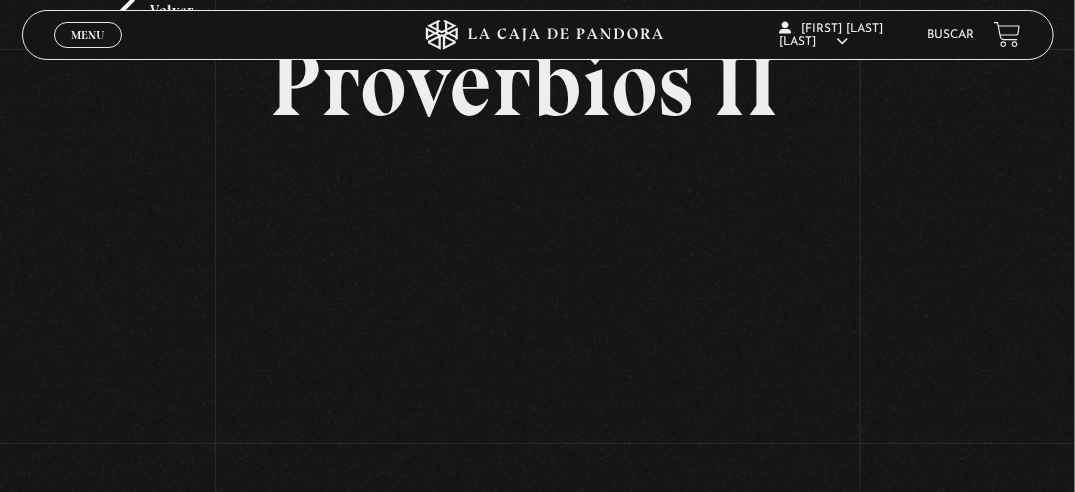 click on "Volver
13 febrero, 2024
Proverbios II
WhatsApp Twitter Messenger Email" at bounding box center (537, 251) 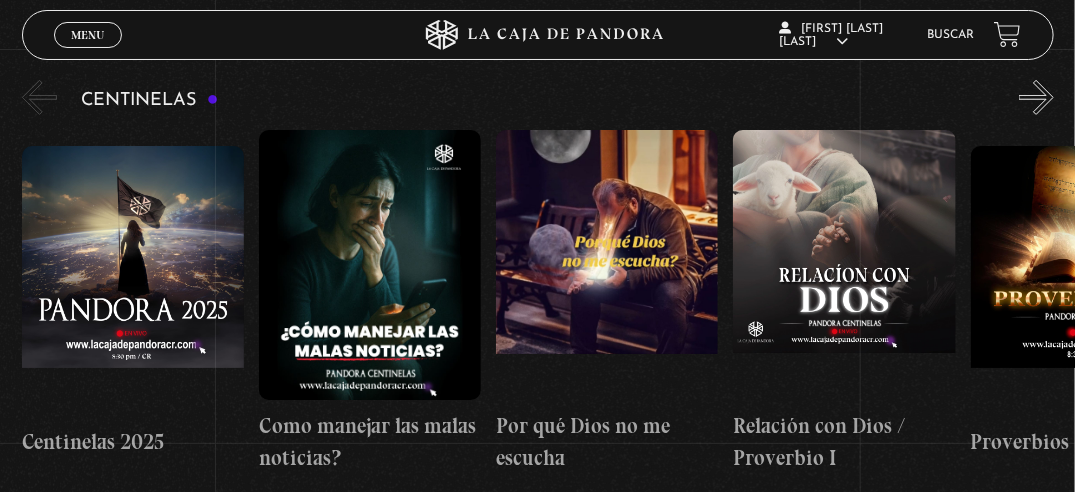 scroll, scrollTop: 208, scrollLeft: 0, axis: vertical 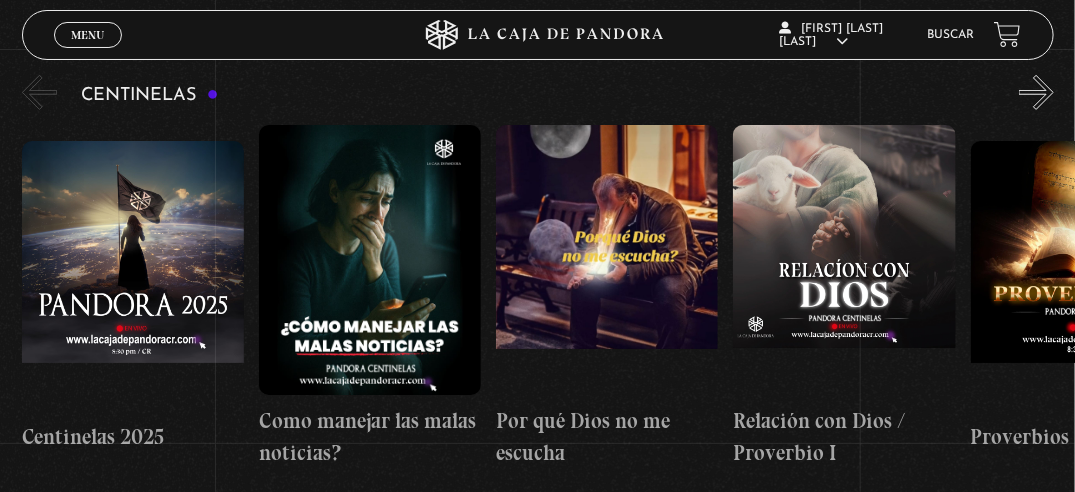 click on "»" at bounding box center (1036, 92) 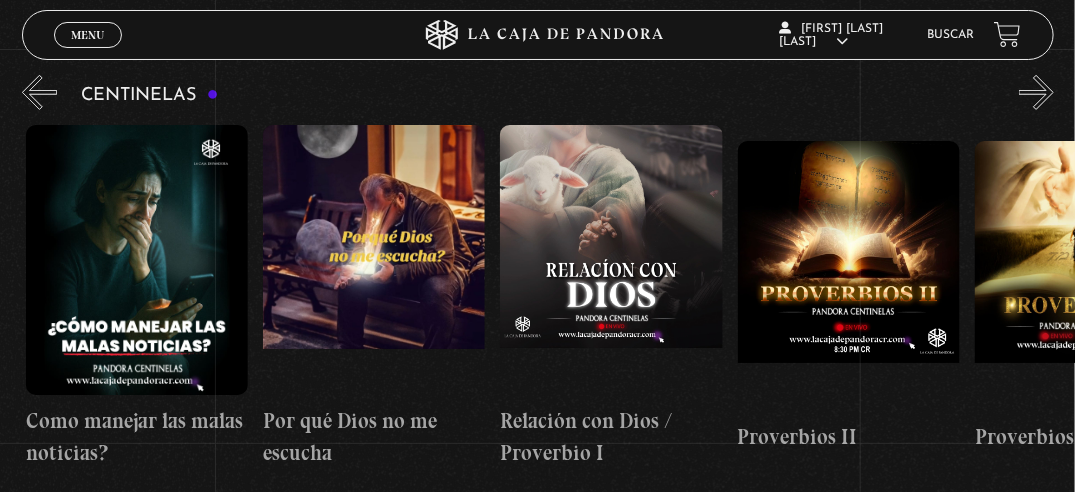 click on "»" at bounding box center [1036, 92] 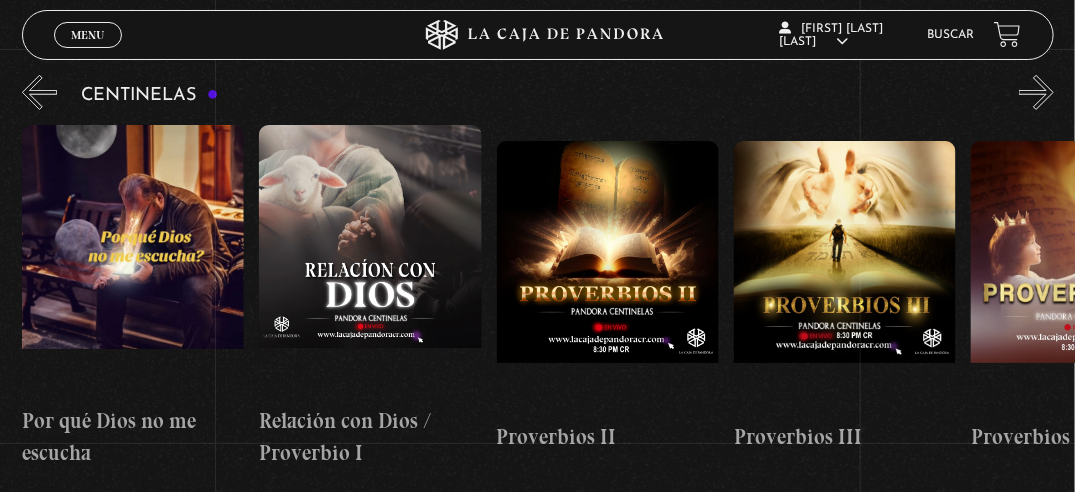 click on "»" at bounding box center (1036, 92) 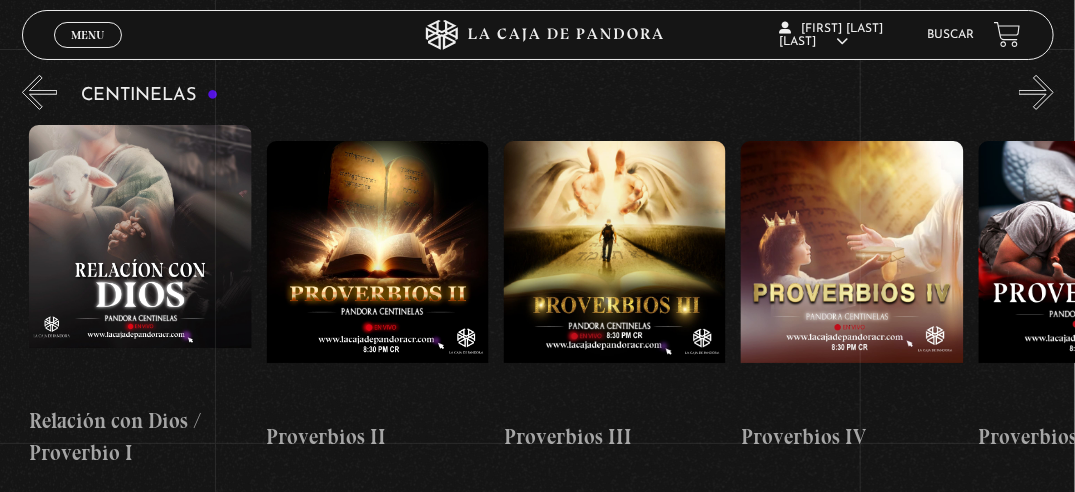 scroll, scrollTop: 0, scrollLeft: 712, axis: horizontal 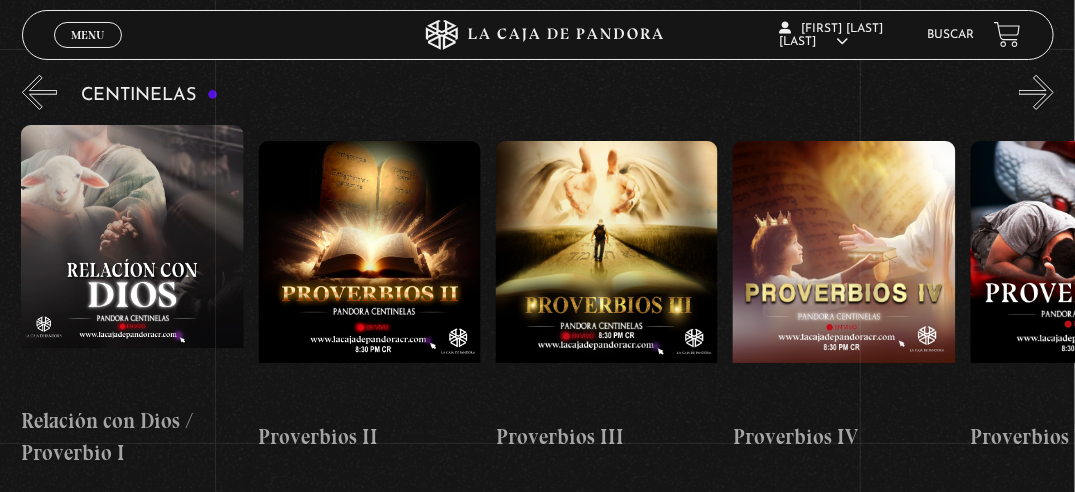 click at bounding box center [607, 276] 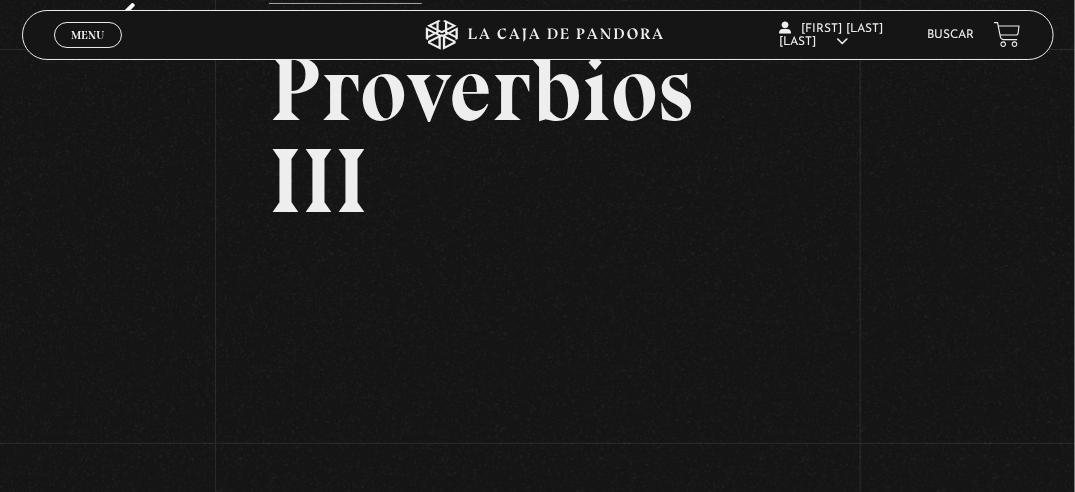 scroll, scrollTop: 100, scrollLeft: 0, axis: vertical 